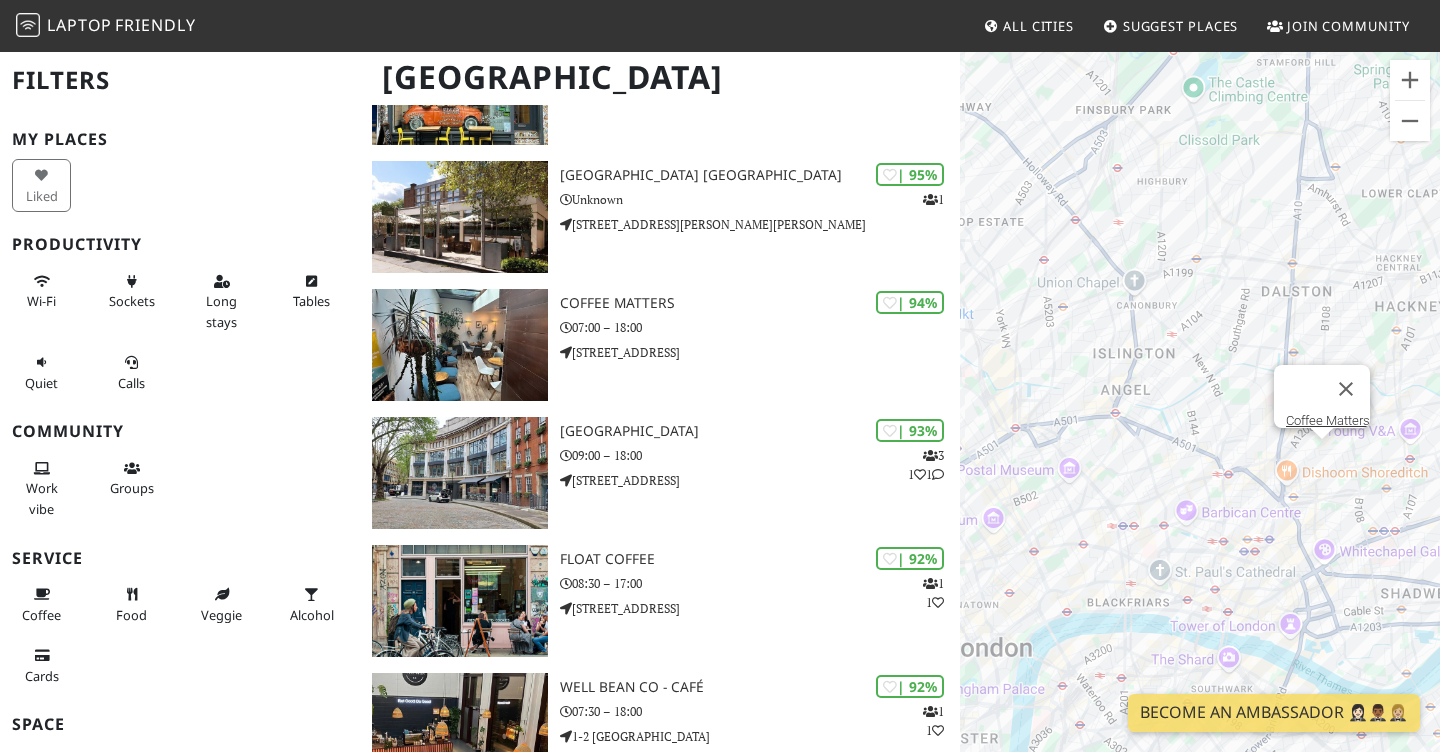 scroll, scrollTop: 266, scrollLeft: 0, axis: vertical 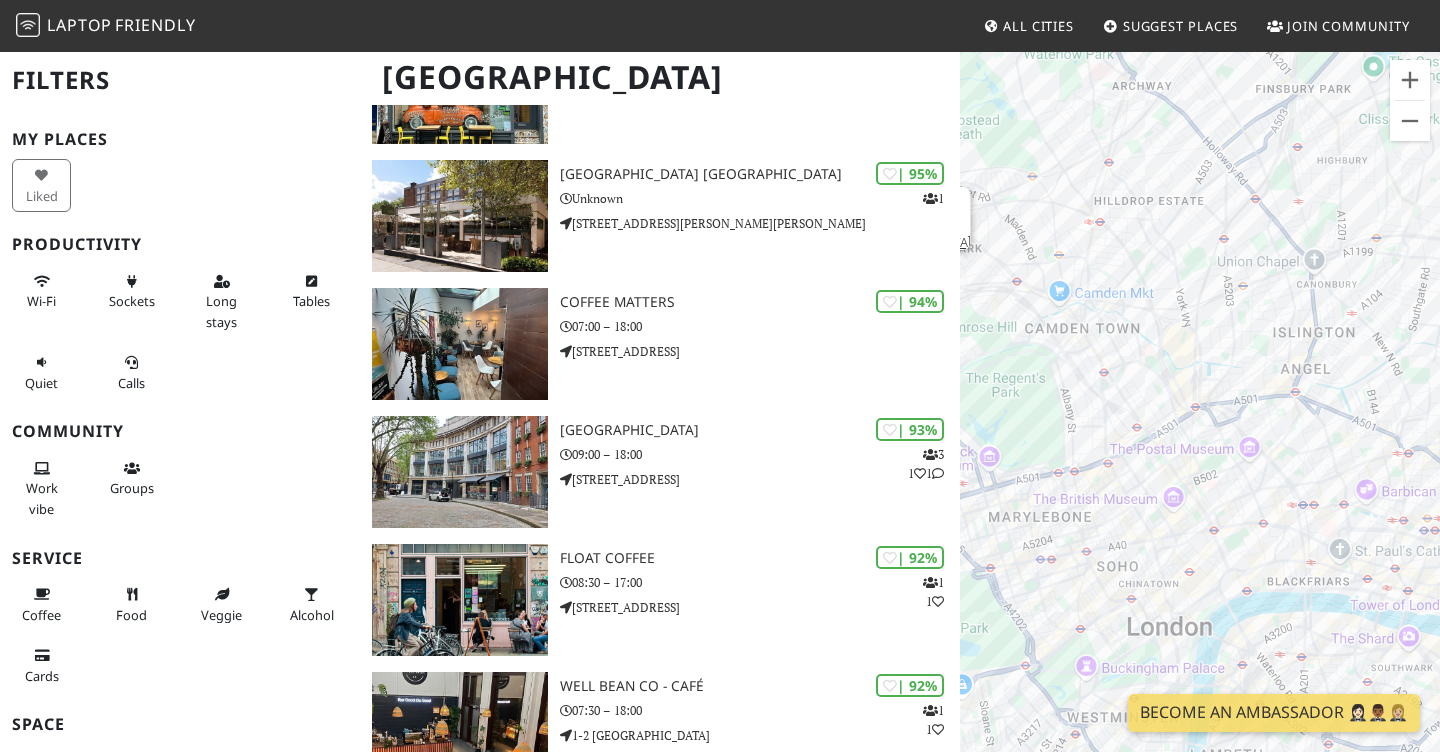drag, startPoint x: 1184, startPoint y: 407, endPoint x: 1364, endPoint y: 384, distance: 181.4635 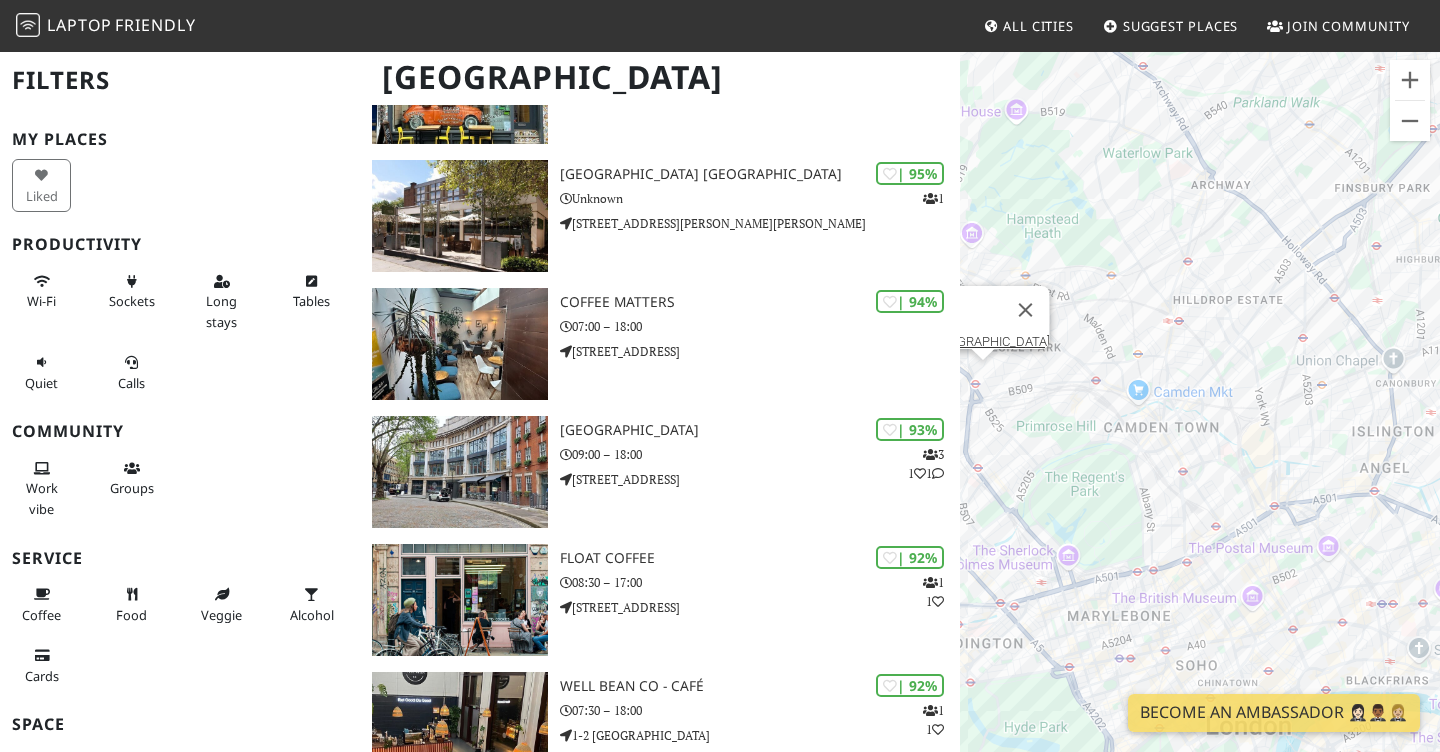 drag, startPoint x: 1263, startPoint y: 322, endPoint x: 1342, endPoint y: 424, distance: 129.0155 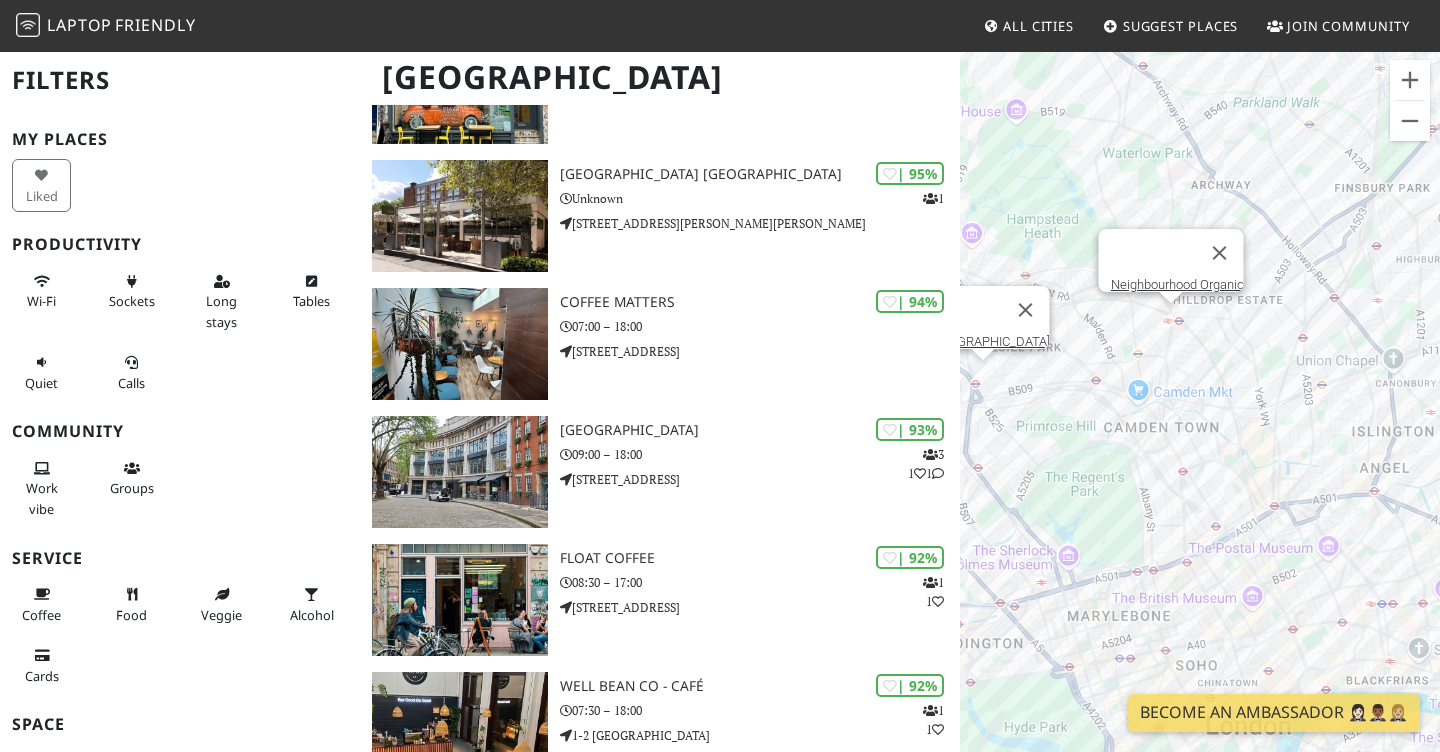 click on "To navigate, press the arrow keys. Swiss Cottage Library Neighbourhood Organic" at bounding box center (1200, 426) 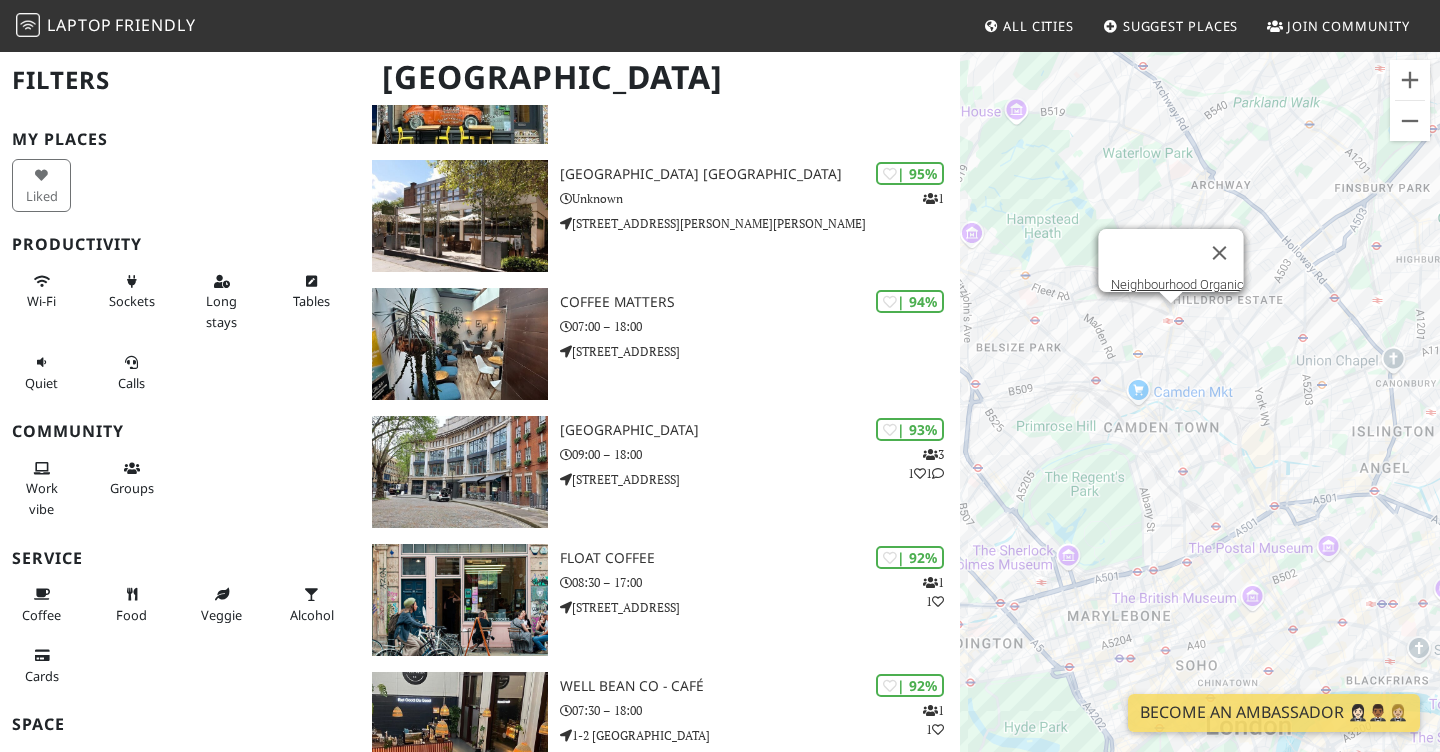 click on "To navigate, press the arrow keys. Neighbourhood Organic Neighbourhood Organic" at bounding box center (1200, 426) 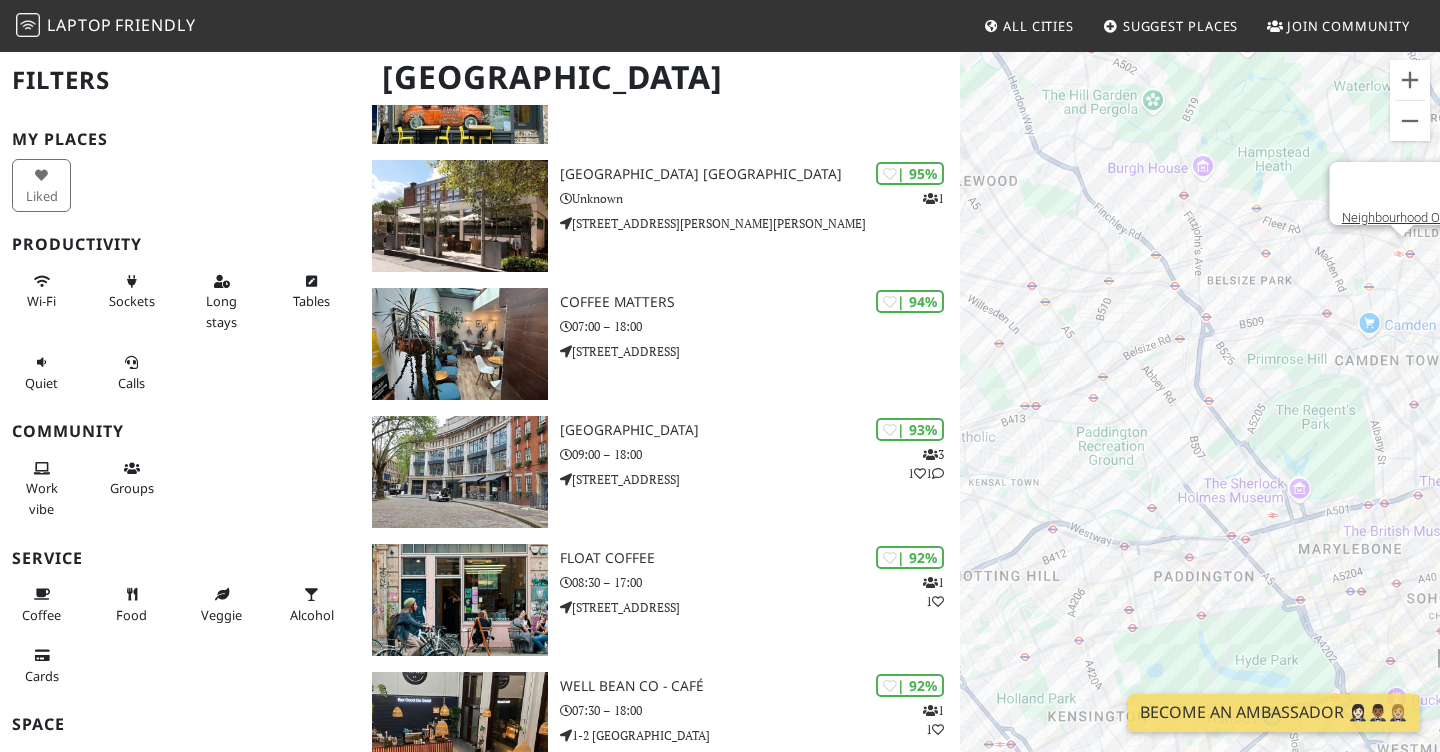 drag, startPoint x: 1239, startPoint y: 473, endPoint x: 1342, endPoint y: 406, distance: 122.87392 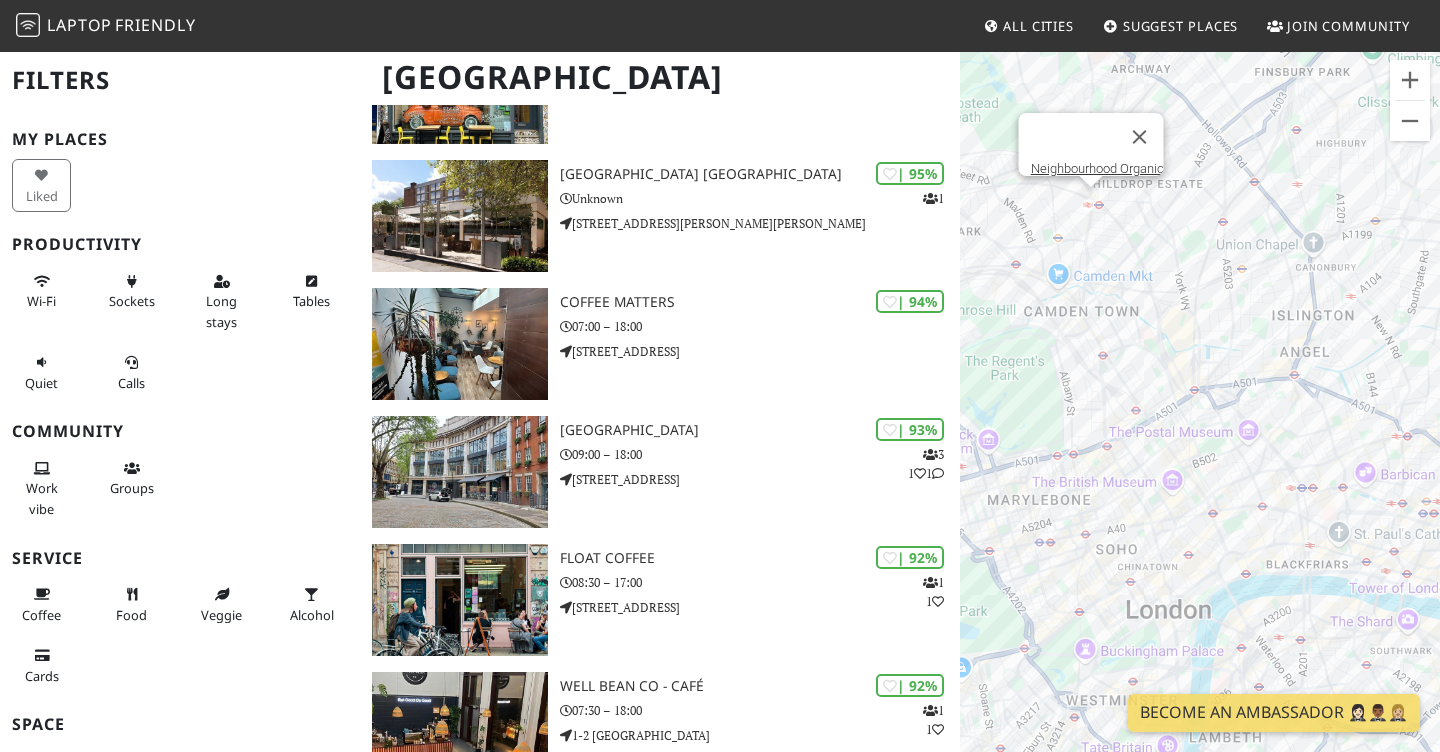 drag, startPoint x: 1231, startPoint y: 378, endPoint x: 1413, endPoint y: 327, distance: 189.01057 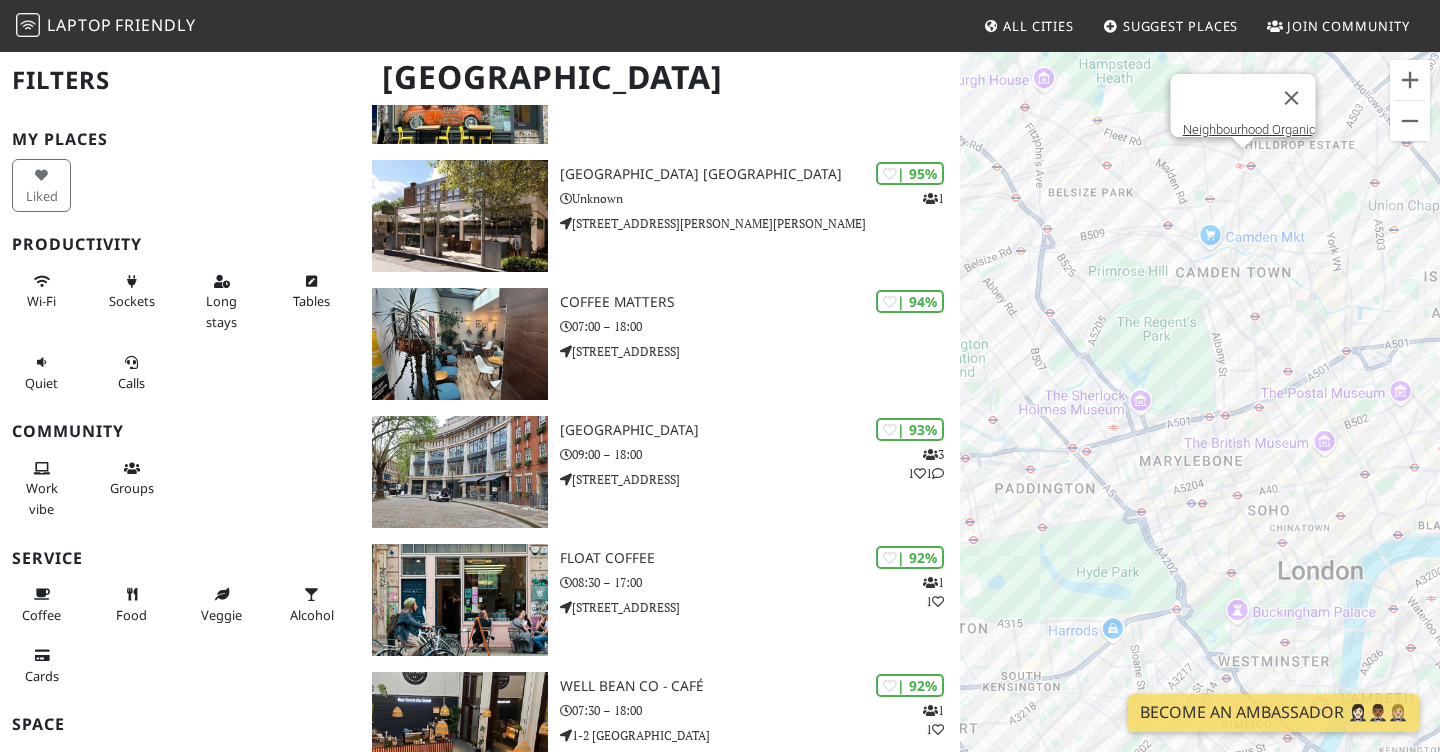 drag, startPoint x: 1111, startPoint y: 320, endPoint x: 1265, endPoint y: 280, distance: 159.11003 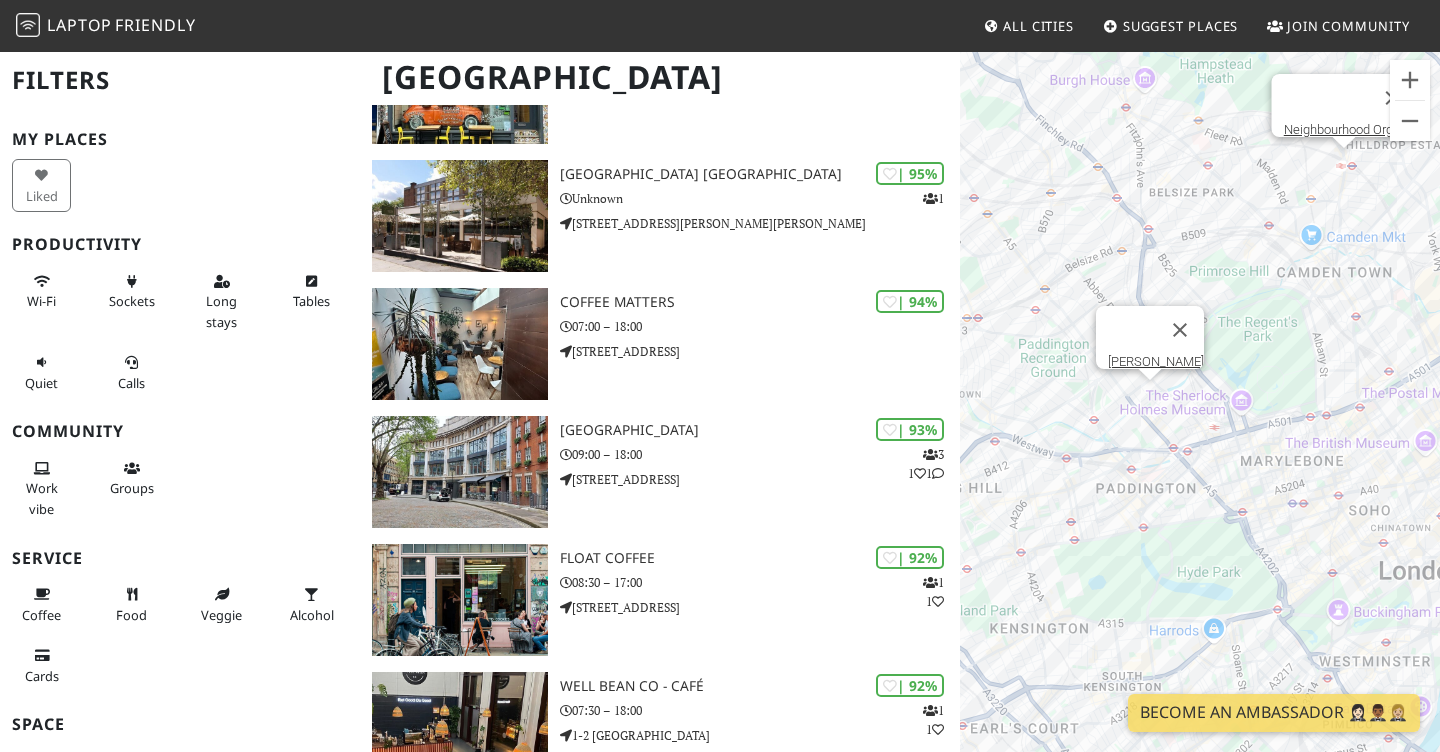 click on "To navigate, press the arrow keys. Neighbourhood Organic Don Pepe" at bounding box center (1200, 426) 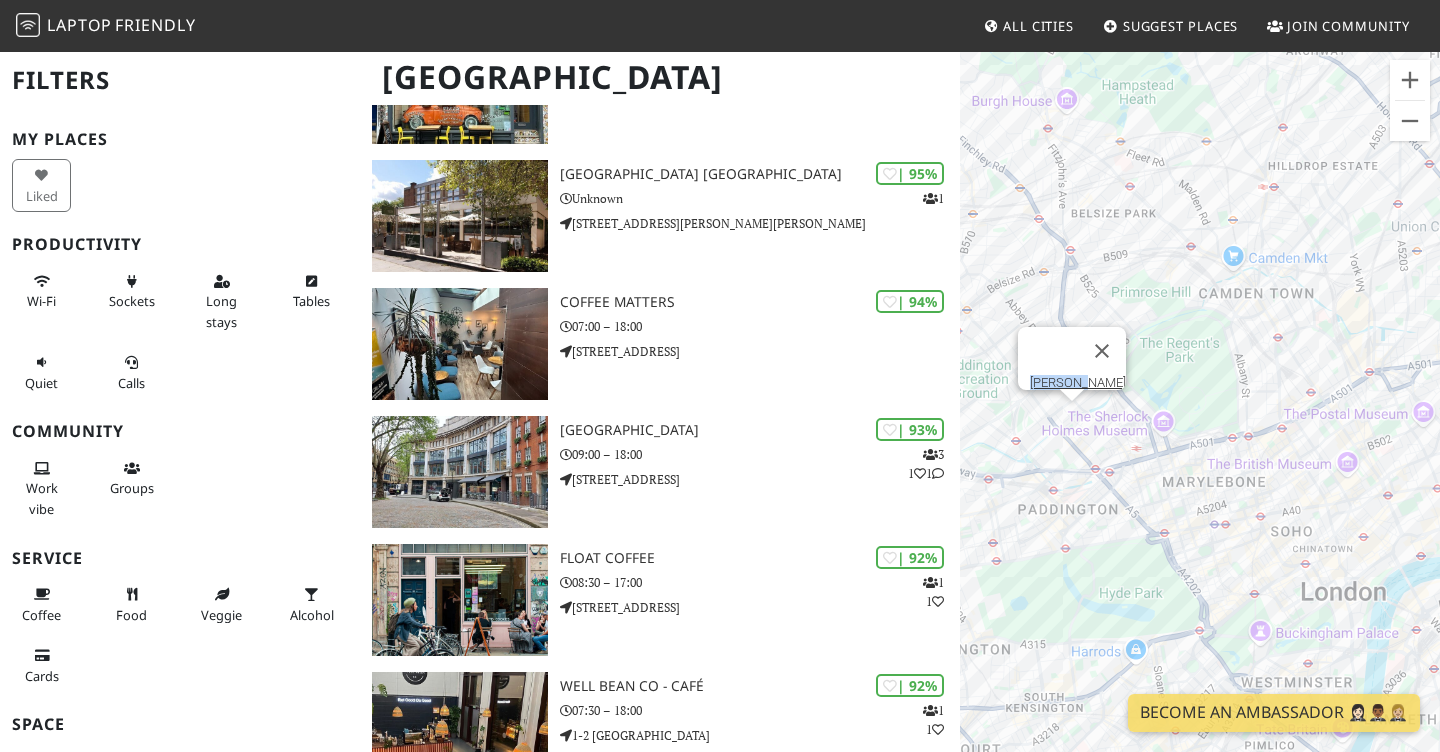 drag, startPoint x: 1170, startPoint y: 230, endPoint x: 1089, endPoint y: 251, distance: 83.677956 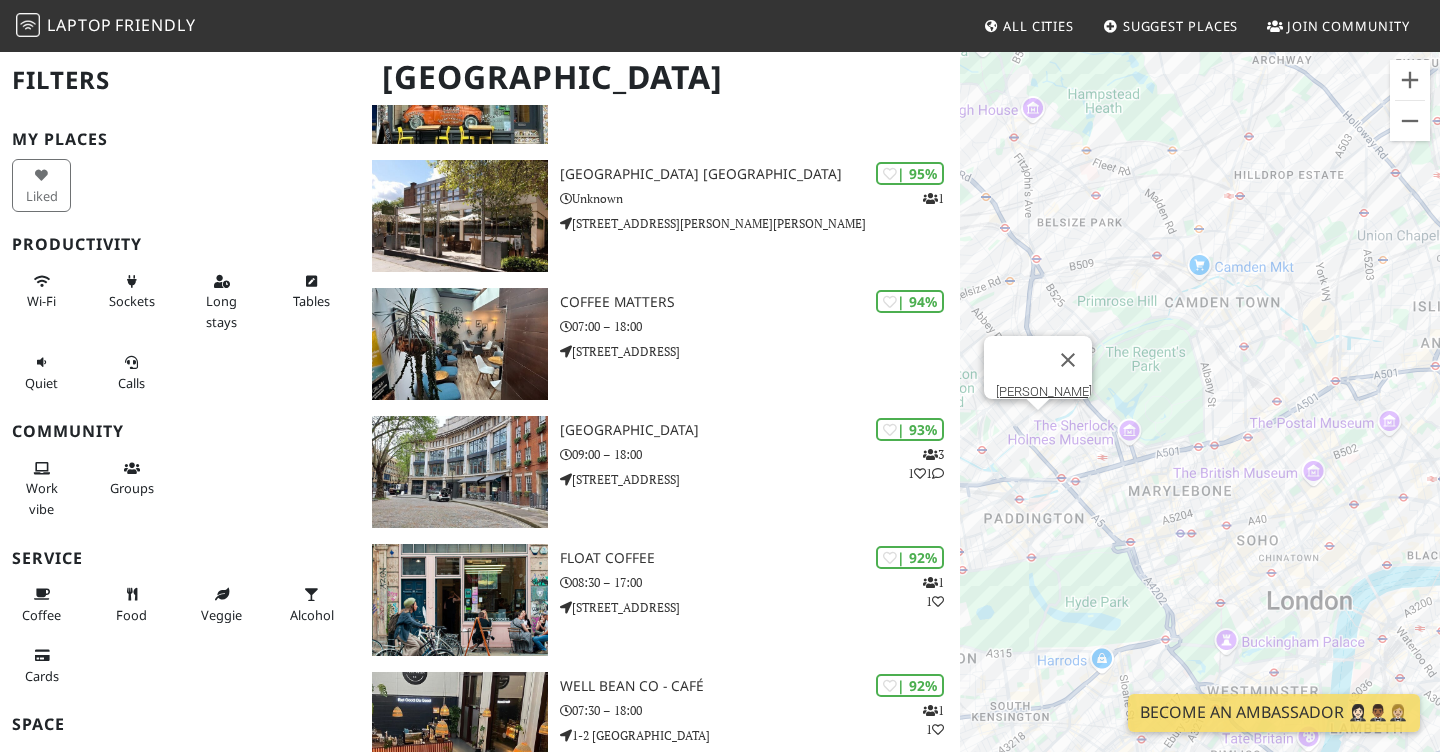 drag, startPoint x: 1133, startPoint y: 286, endPoint x: 1455, endPoint y: 295, distance: 322.12576 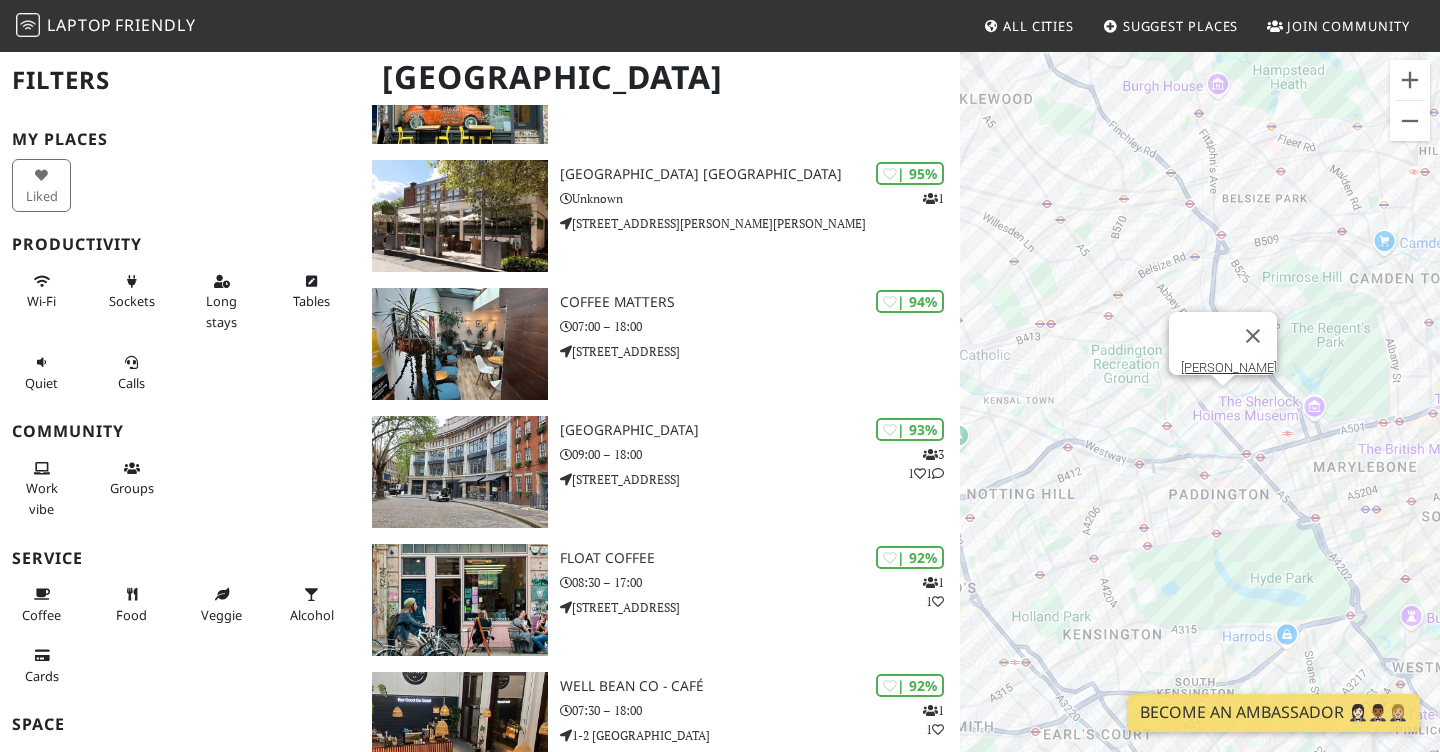 drag, startPoint x: 1193, startPoint y: 384, endPoint x: 1345, endPoint y: 368, distance: 152.83978 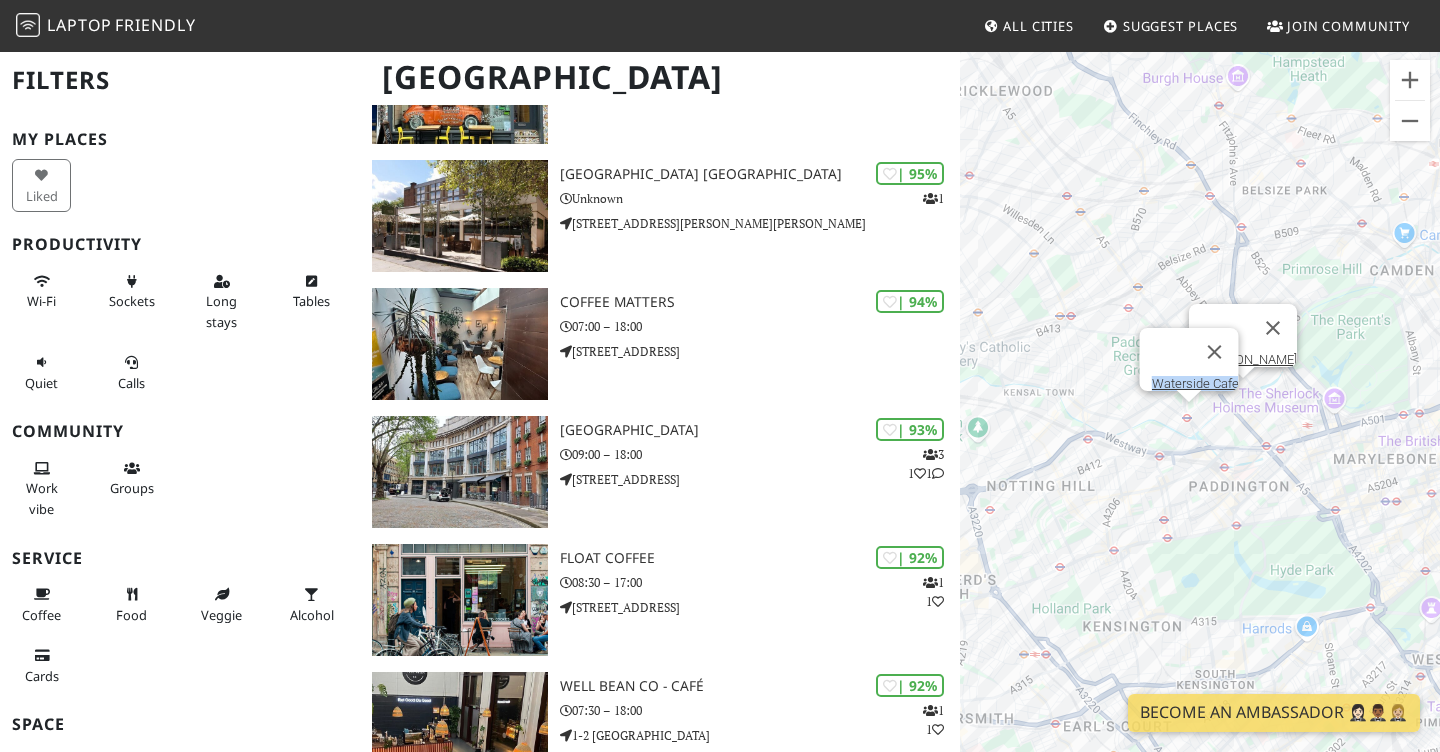 click at bounding box center [1189, 397] 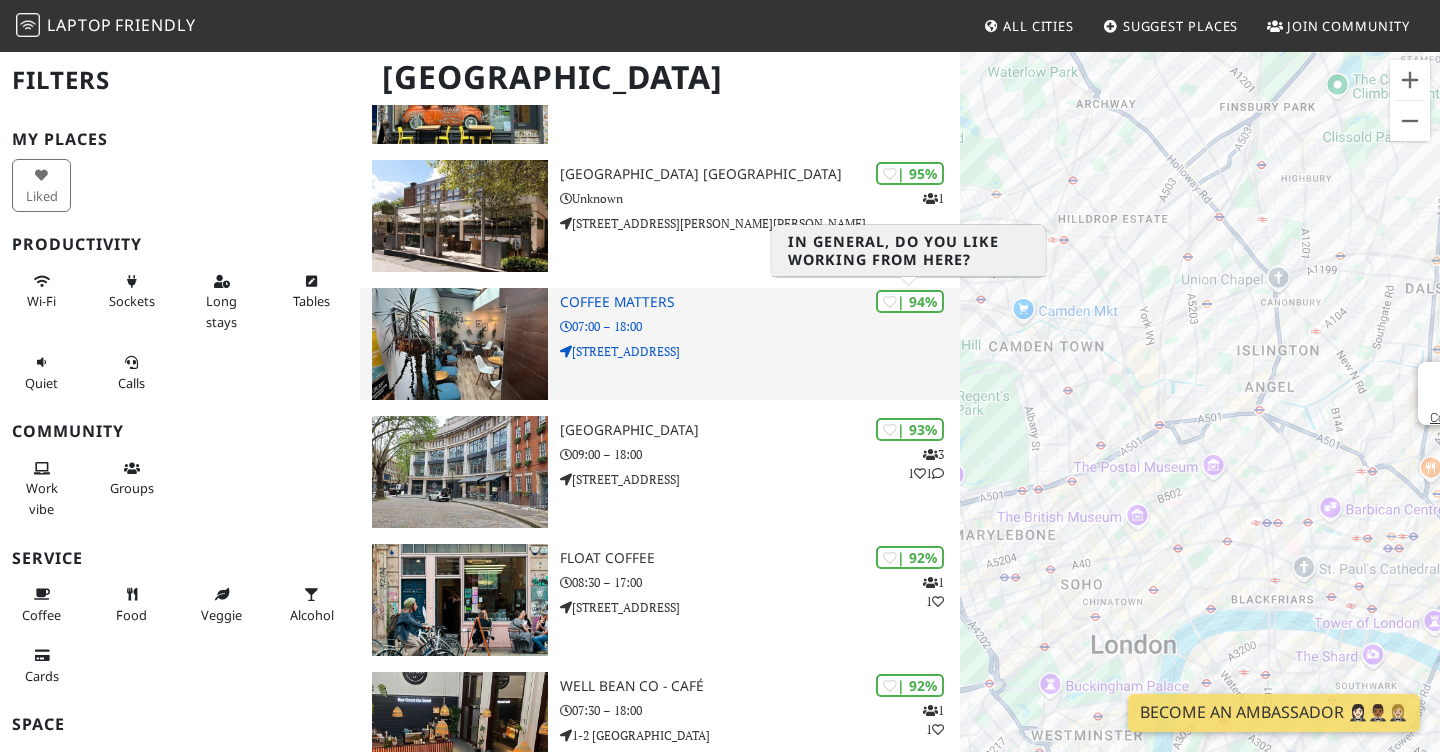 drag, startPoint x: 1328, startPoint y: 208, endPoint x: 914, endPoint y: 308, distance: 425.9061 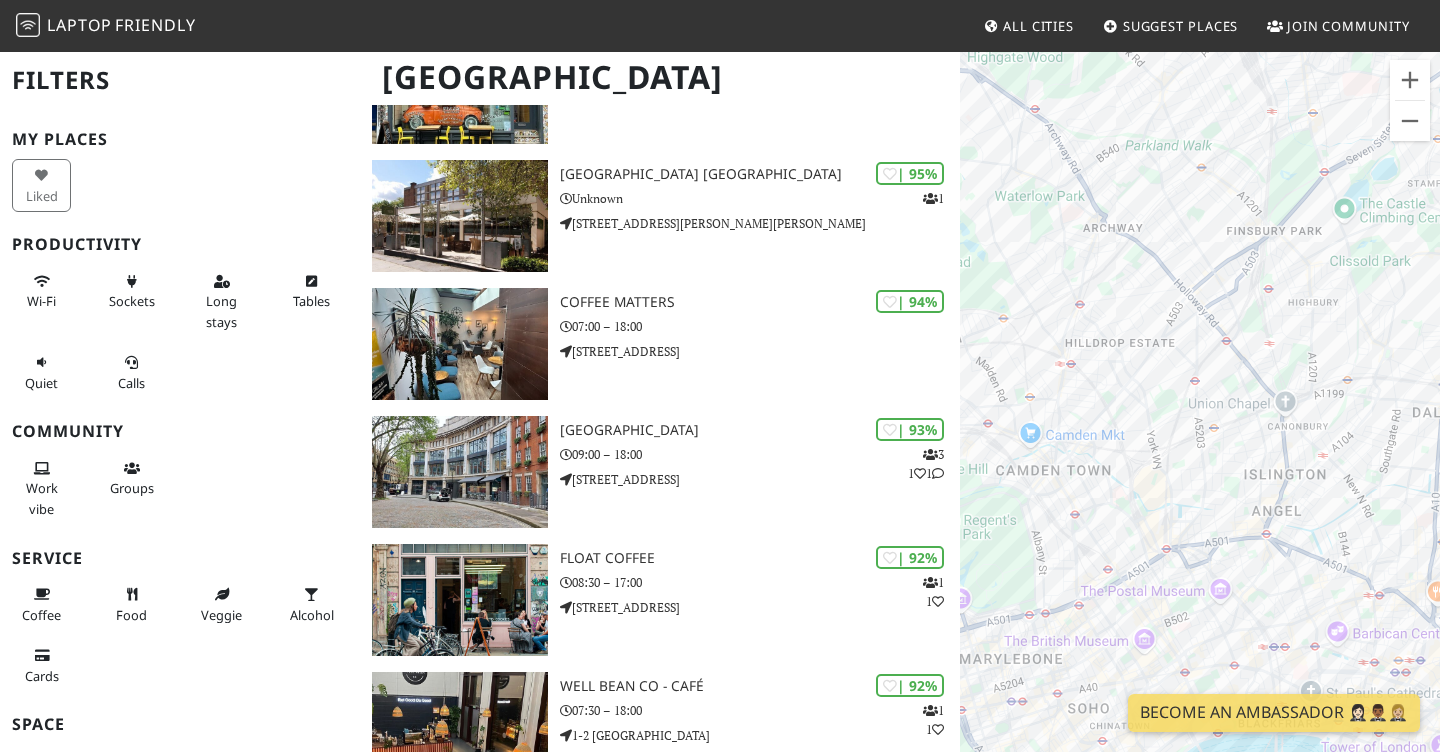 drag, startPoint x: 1029, startPoint y: 219, endPoint x: 1182, endPoint y: 341, distance: 195.68597 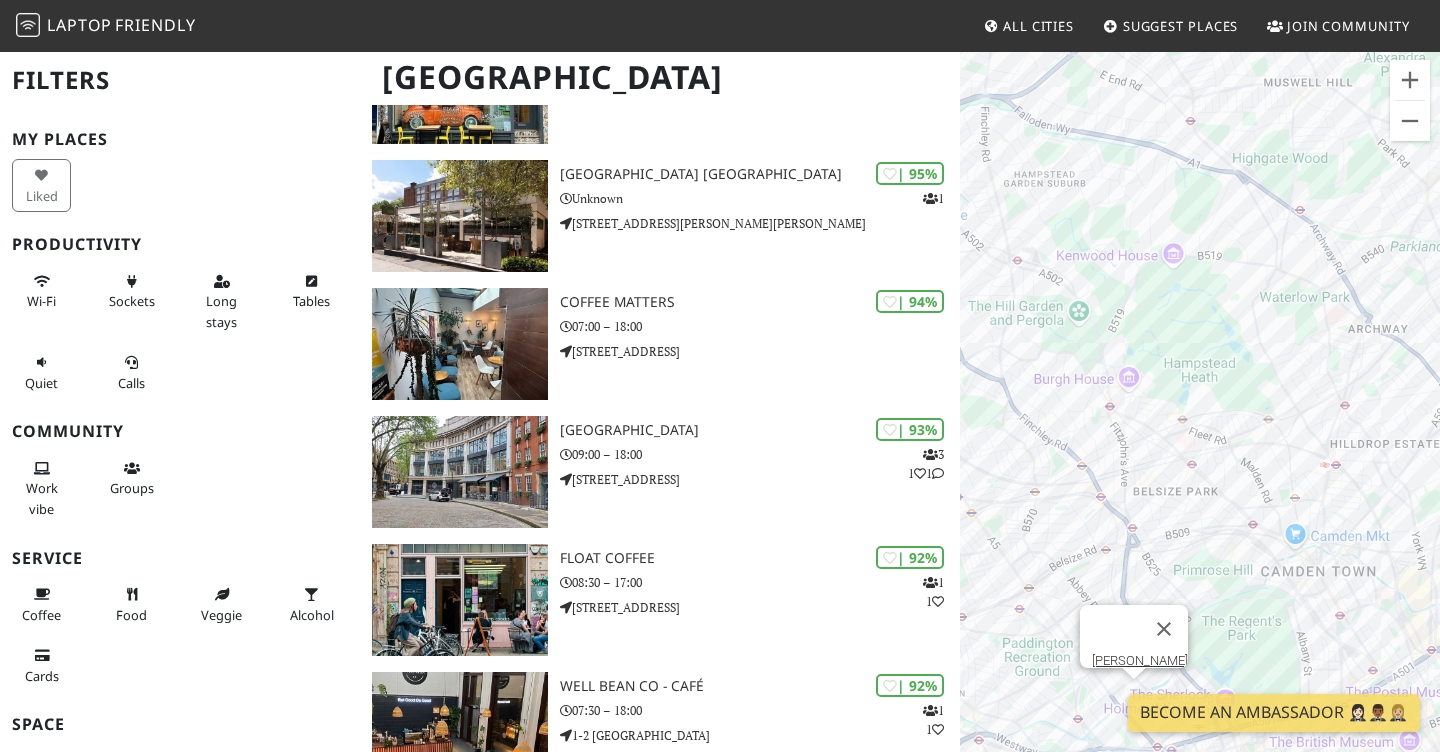 drag, startPoint x: 1121, startPoint y: 303, endPoint x: 1394, endPoint y: 406, distance: 291.78418 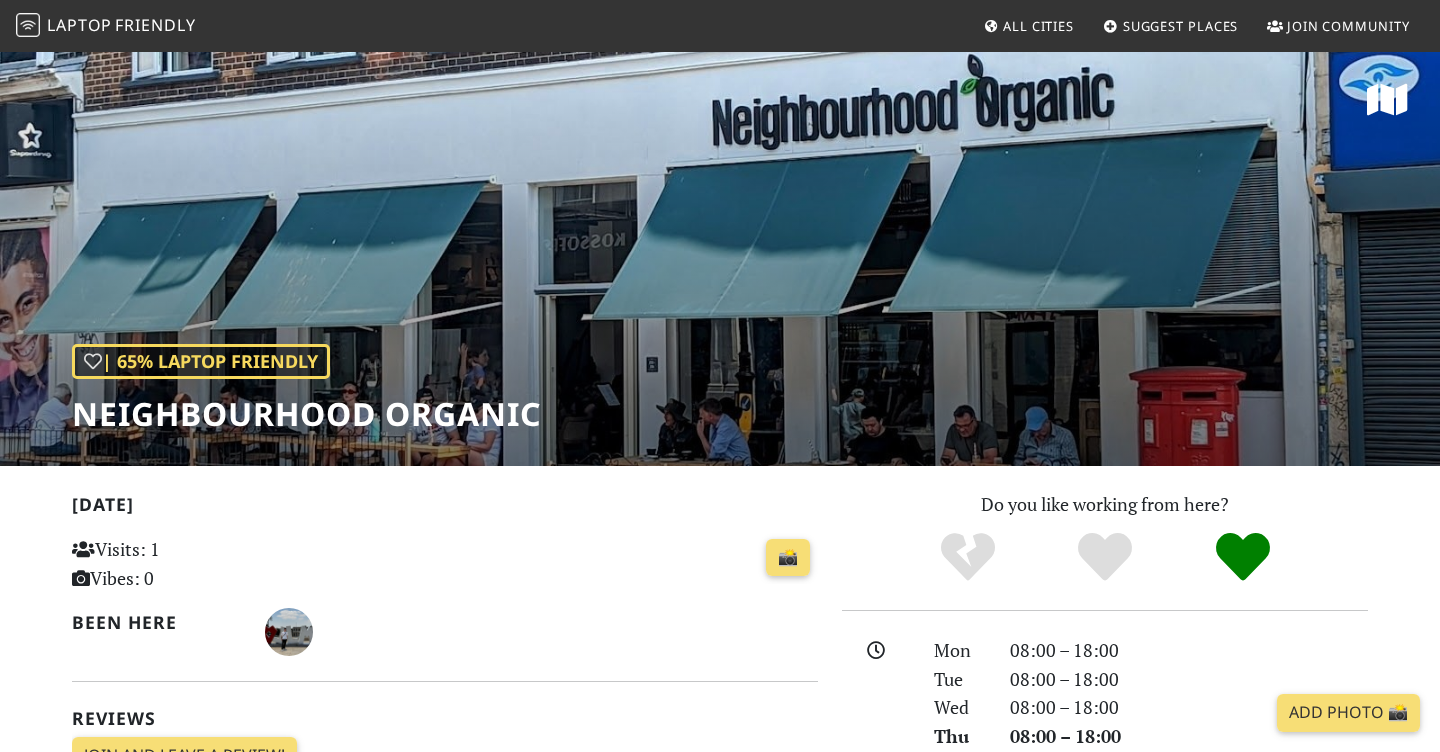 scroll, scrollTop: 0, scrollLeft: 0, axis: both 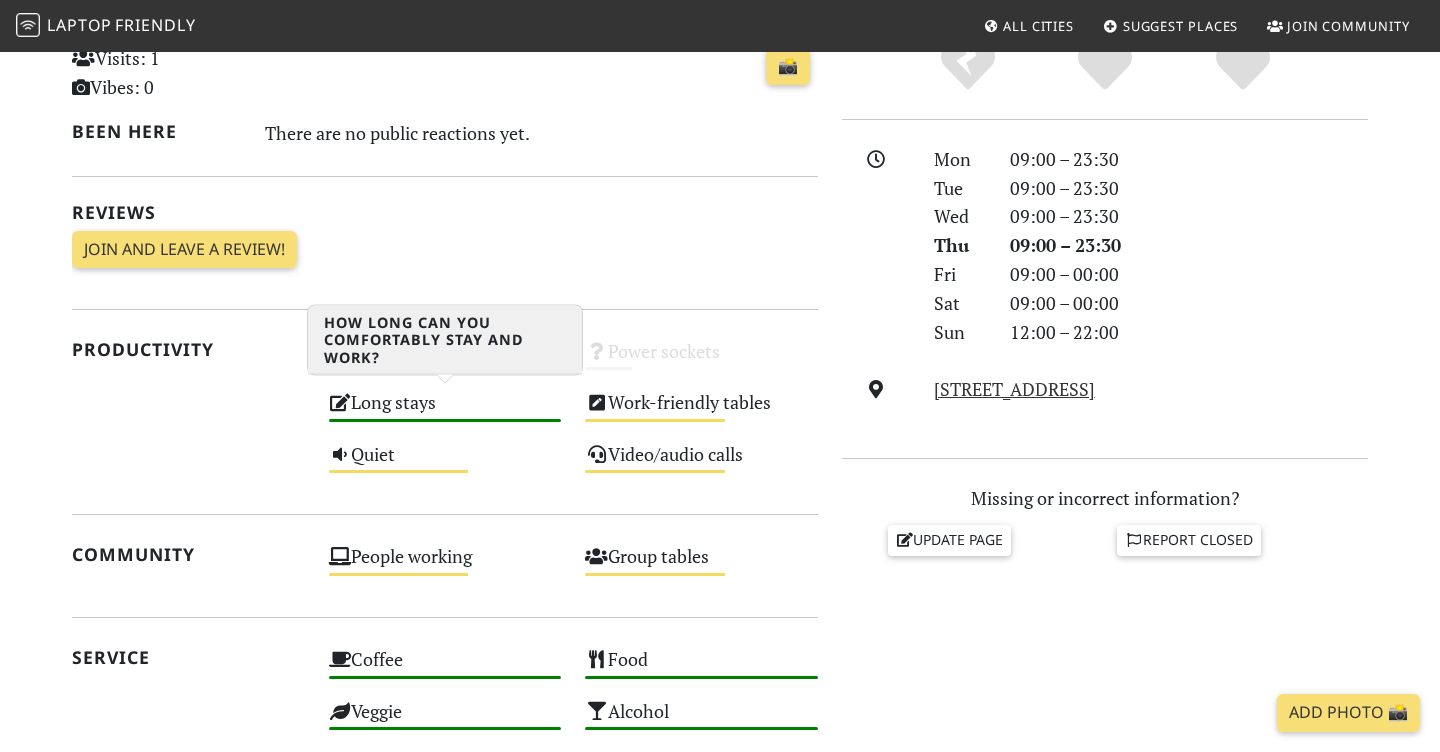 click on "Long stays
High" at bounding box center [445, 411] 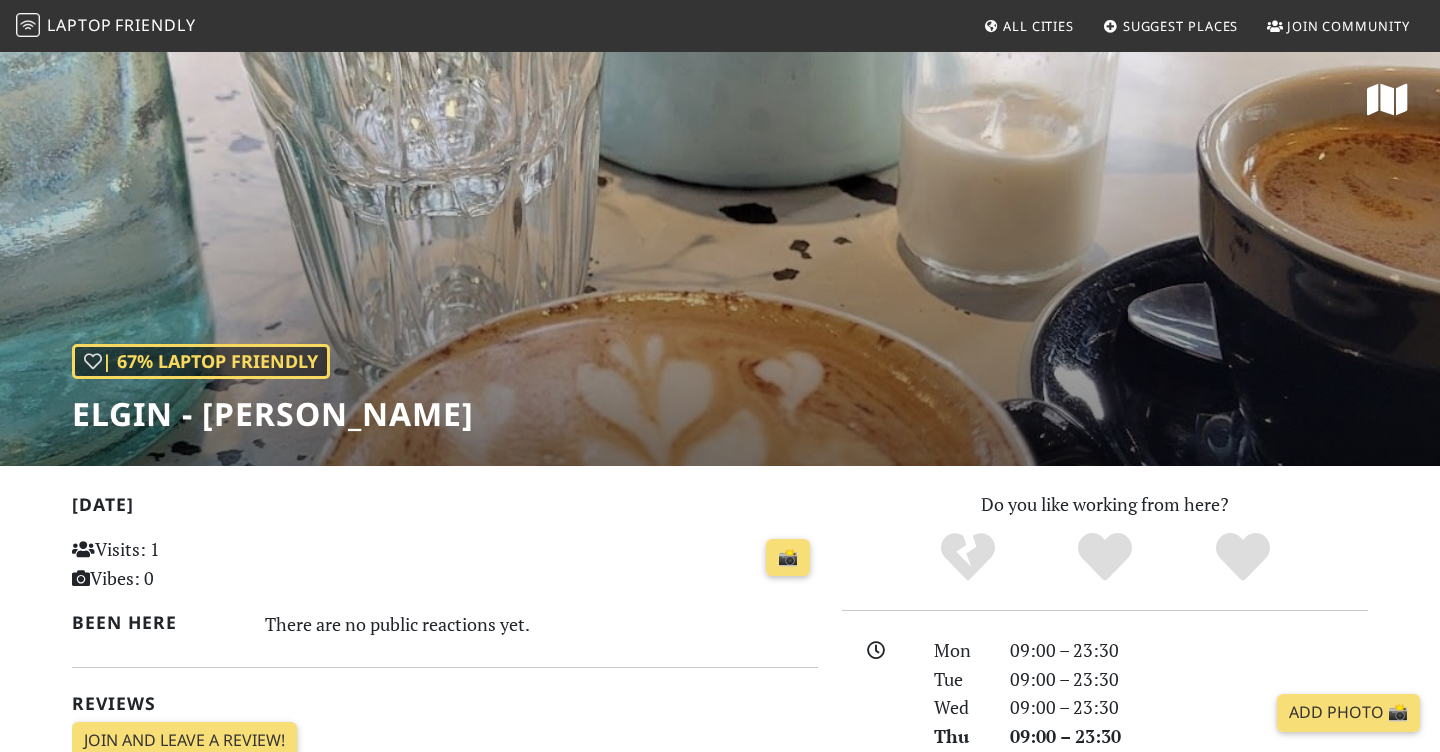 scroll, scrollTop: 0, scrollLeft: 0, axis: both 